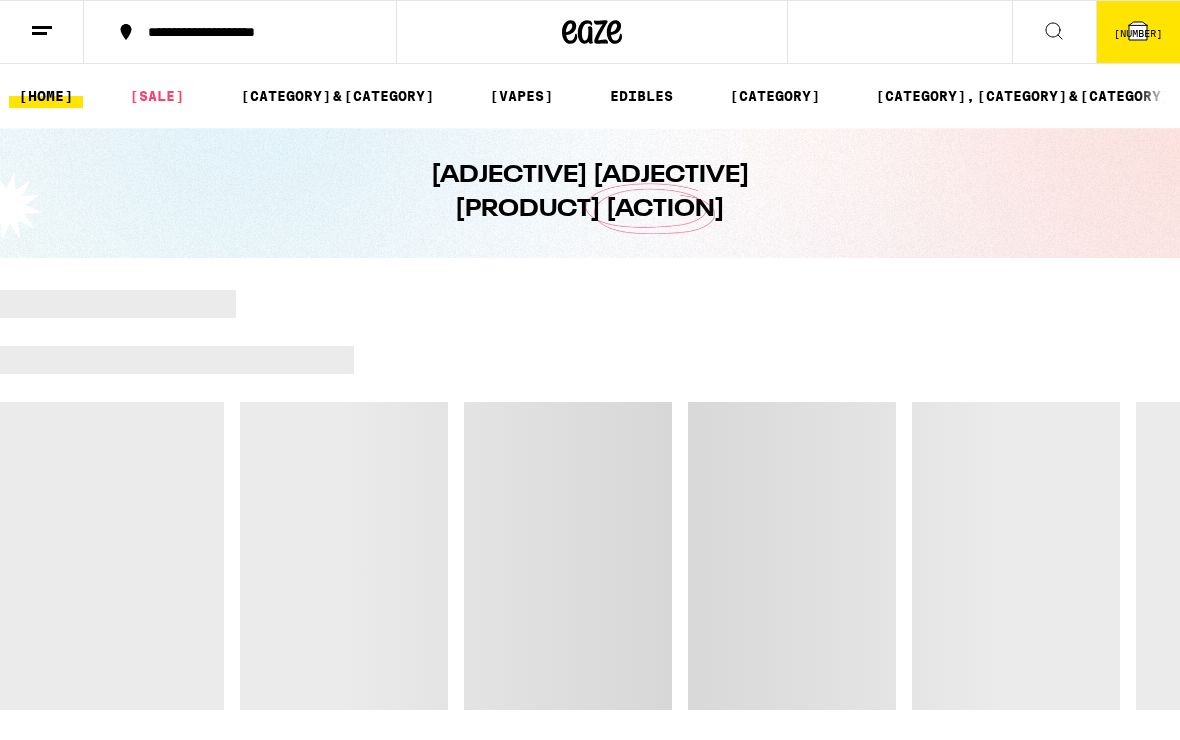 scroll, scrollTop: 0, scrollLeft: 0, axis: both 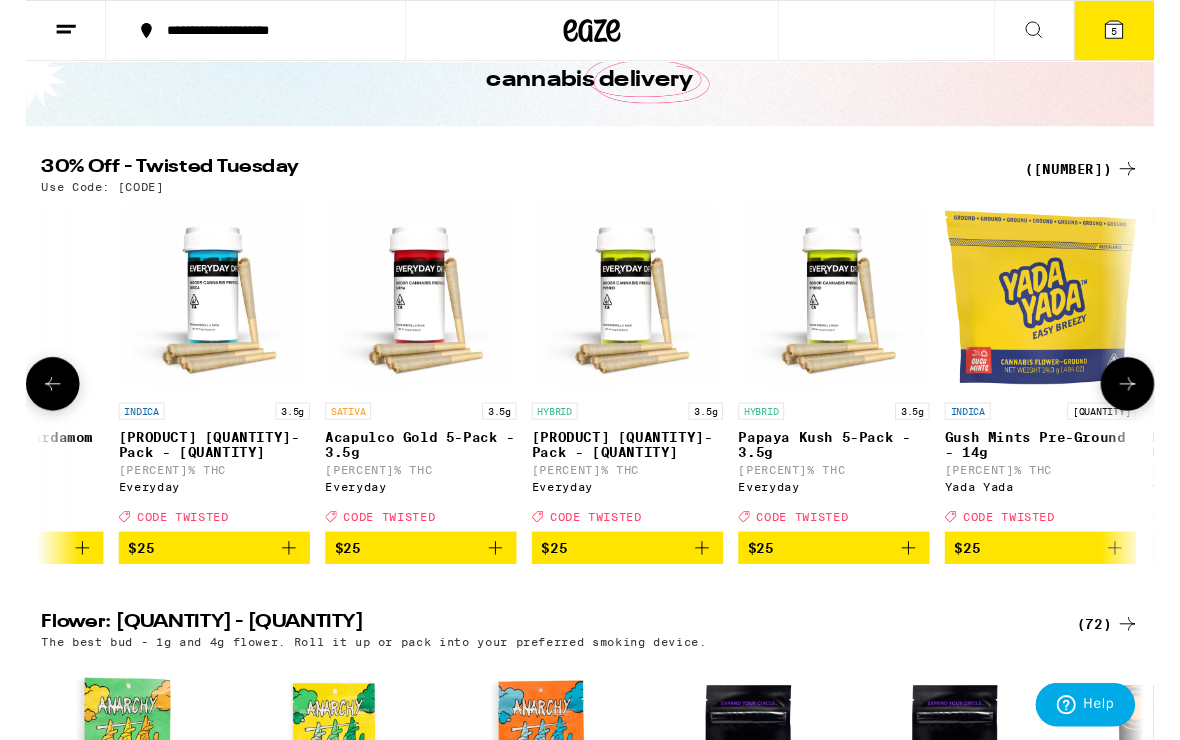 click on "Acapulco Gold 5-Pack - 3.5g" at bounding box center [413, 465] 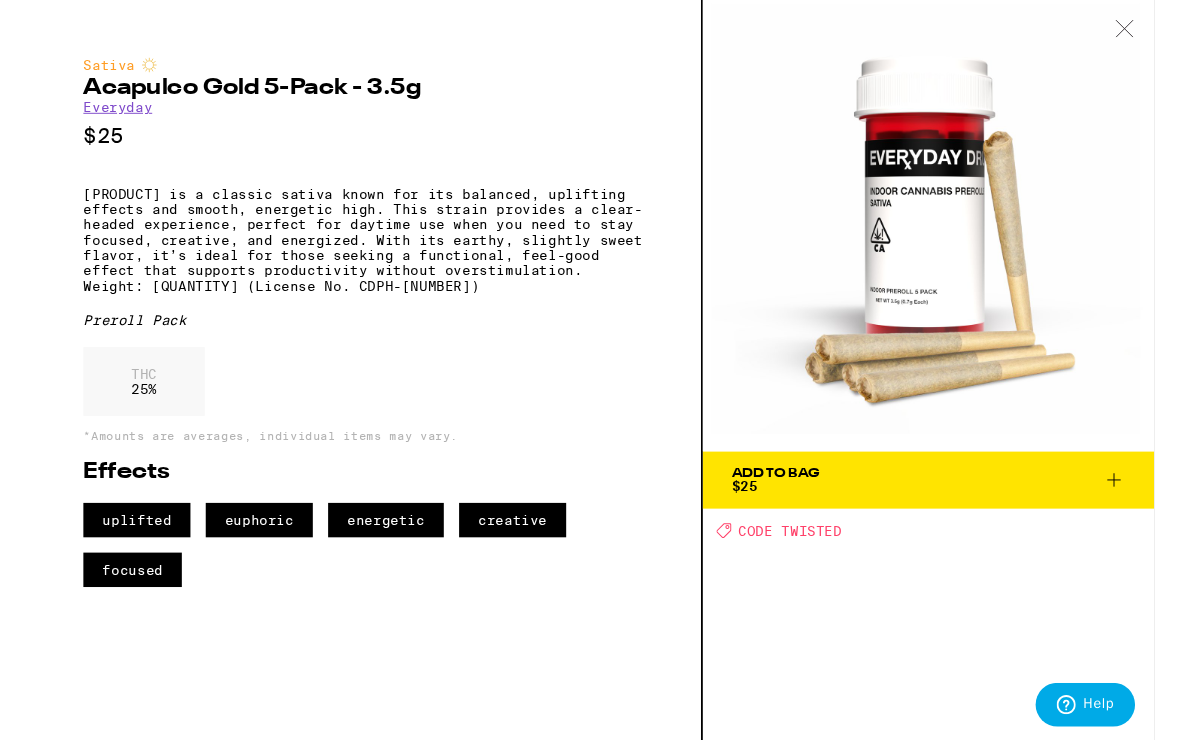 click 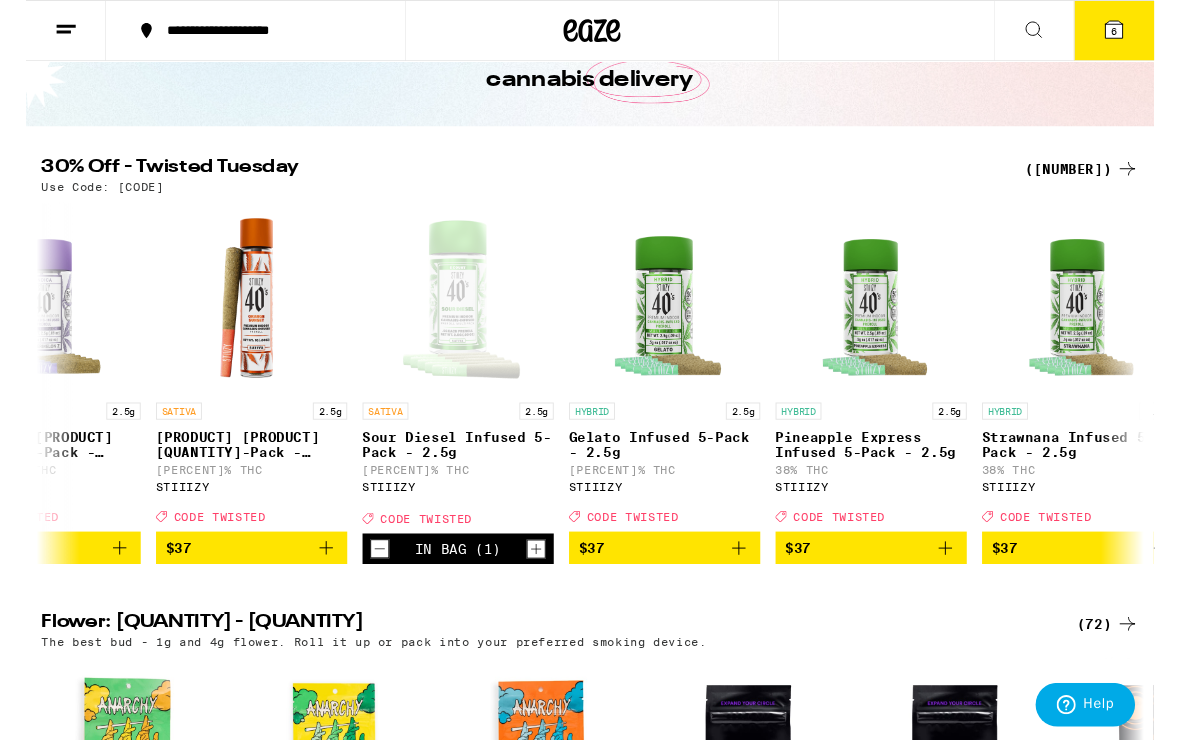 scroll, scrollTop: 0, scrollLeft: 15649, axis: horizontal 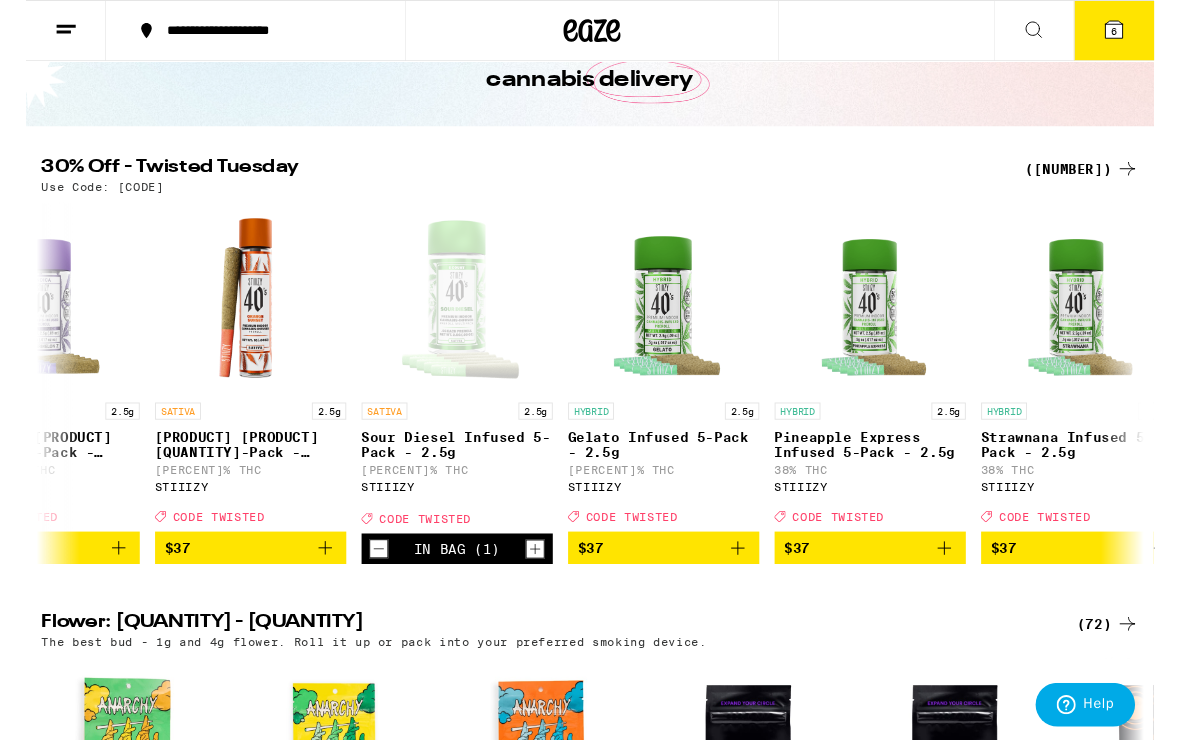 click at bounding box center [369, 574] 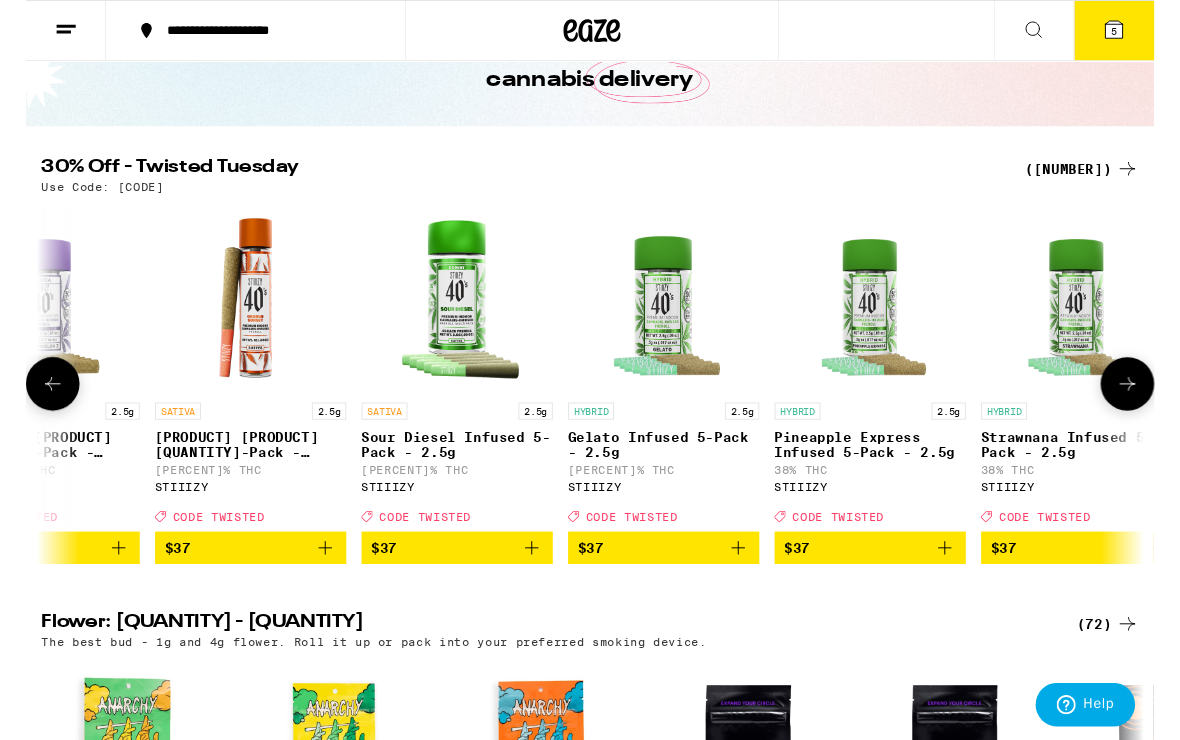 click on "Pineapple Express Infused 5-Pack - 2.5g" at bounding box center (883, 465) 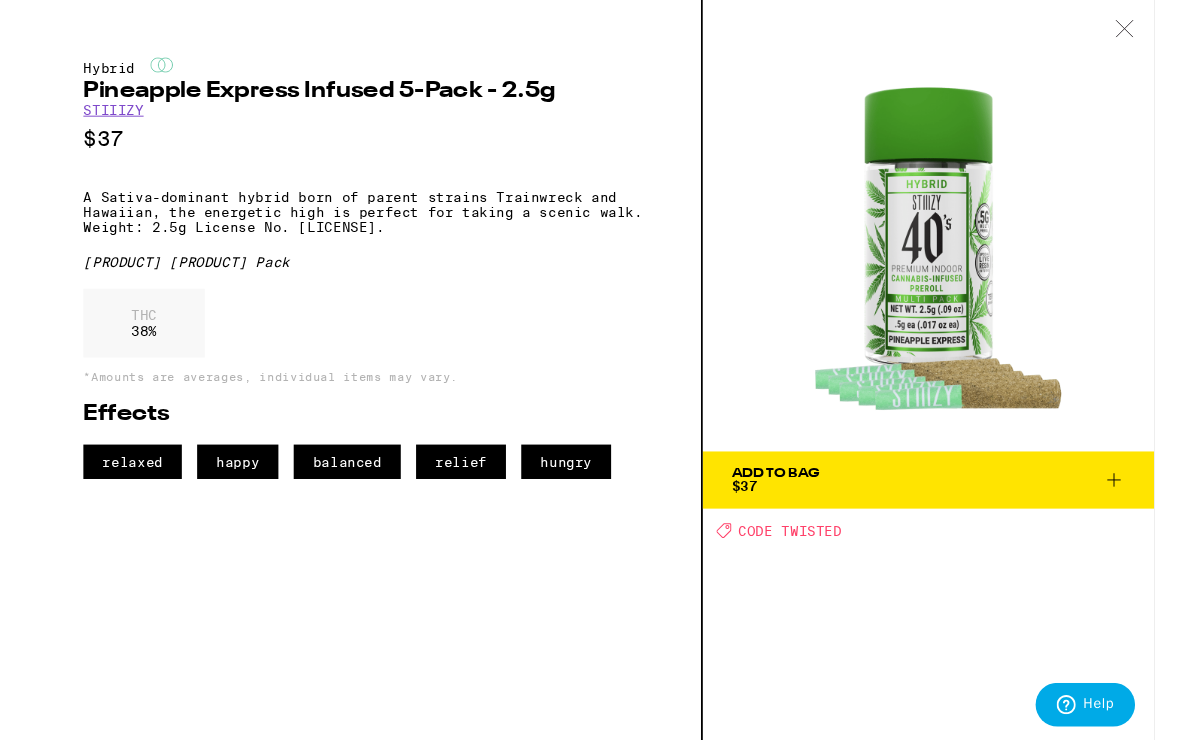 click 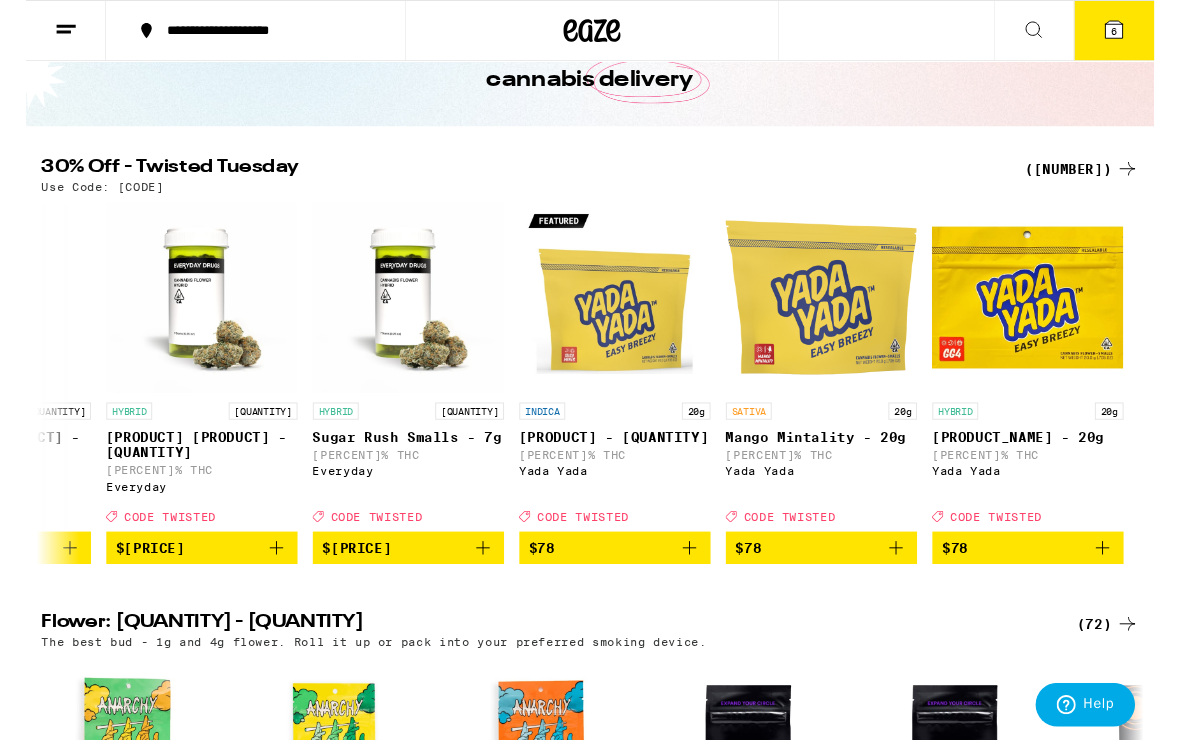 scroll, scrollTop: 0, scrollLeft: 19588, axis: horizontal 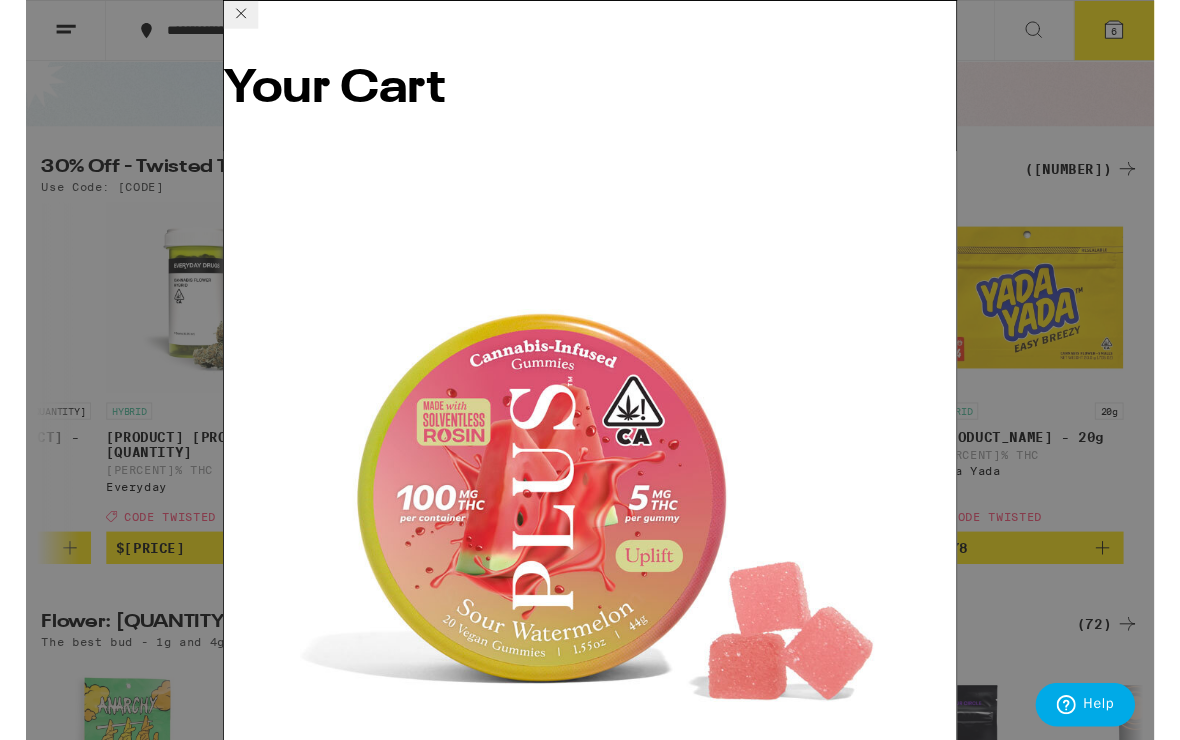 click 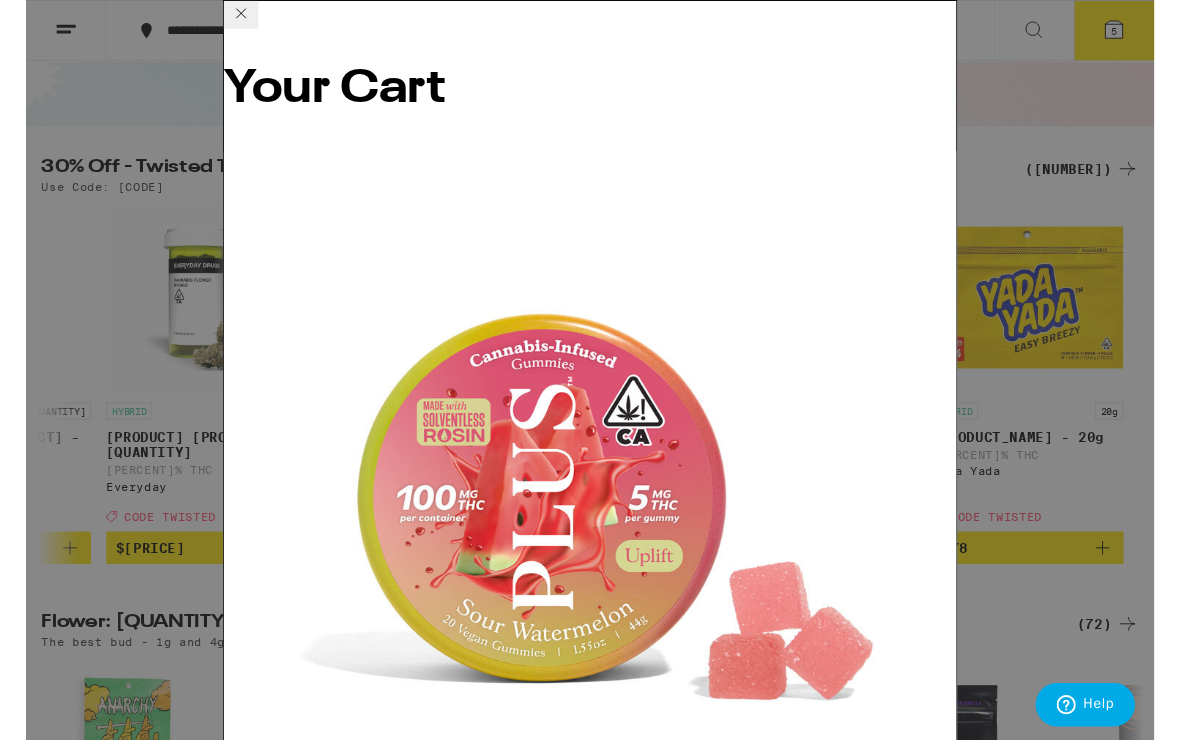 click 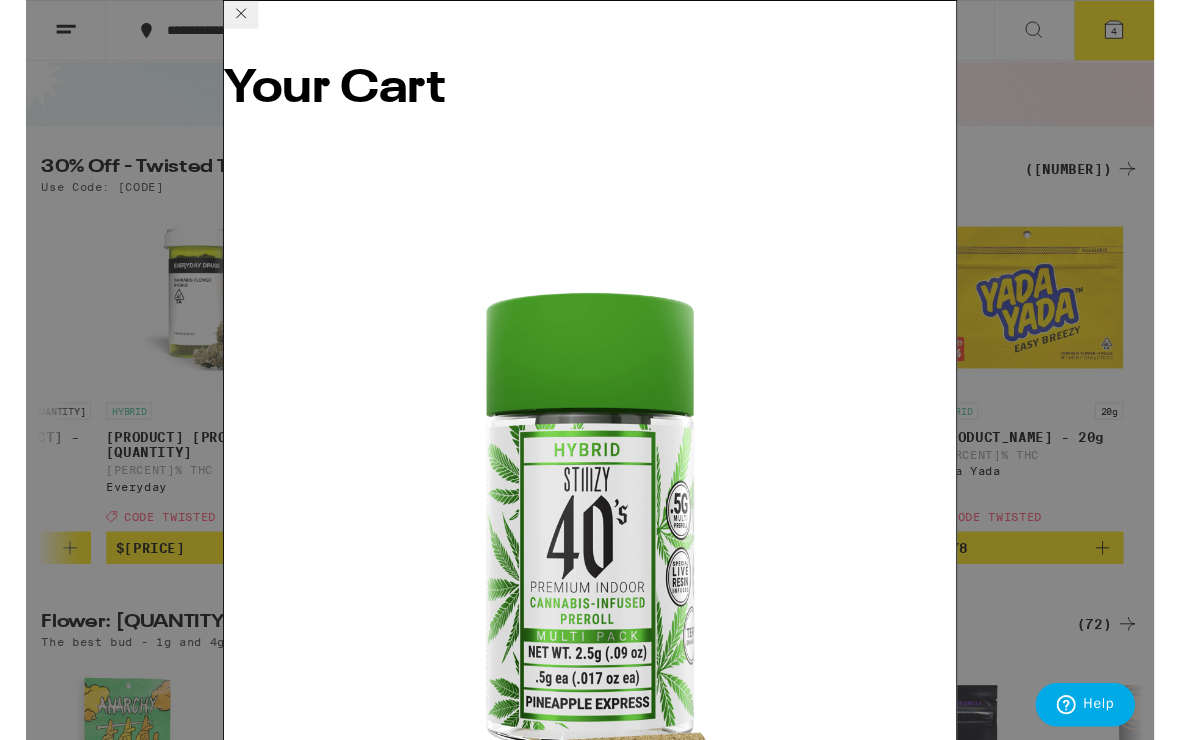 click 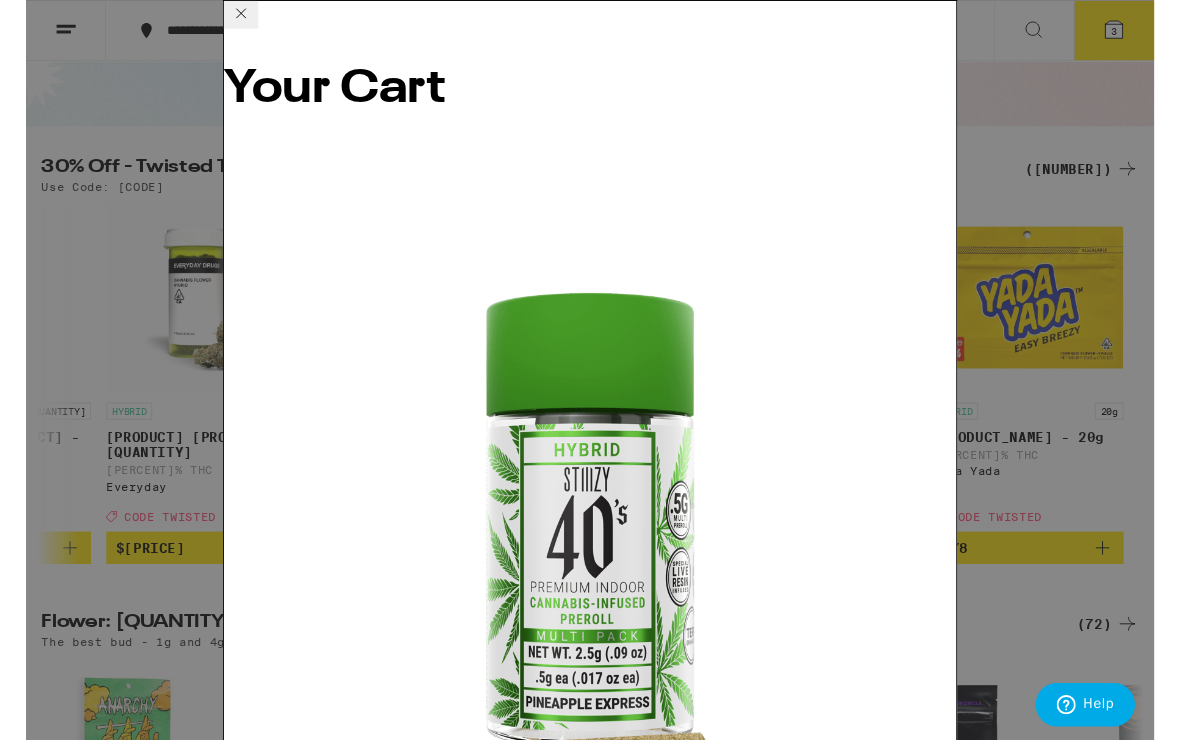 click 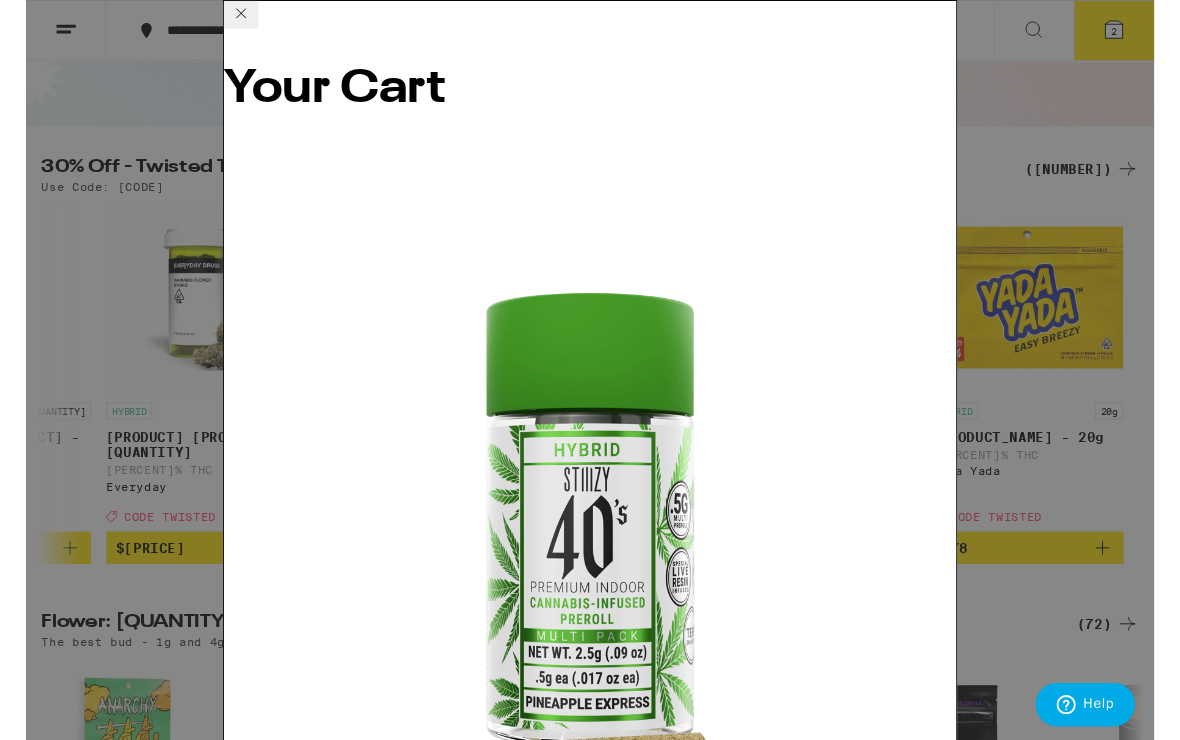 click at bounding box center (225, 15) 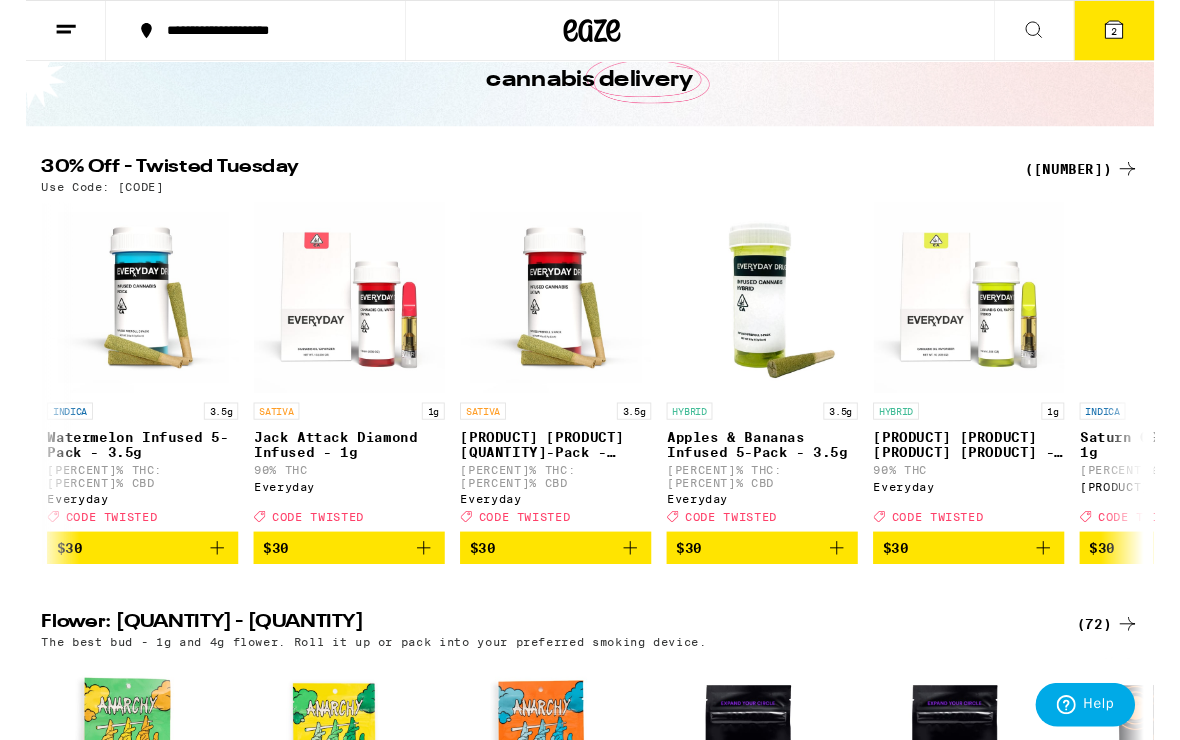scroll, scrollTop: 0, scrollLeft: 11440, axis: horizontal 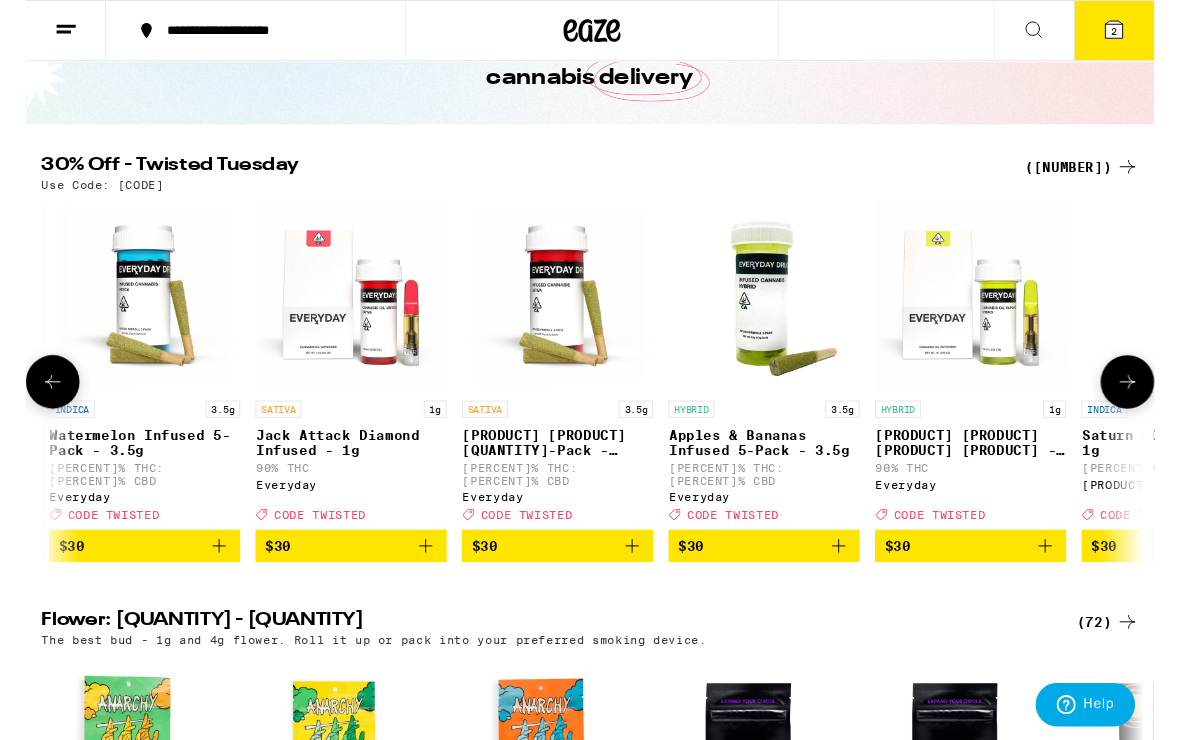click at bounding box center (556, 309) 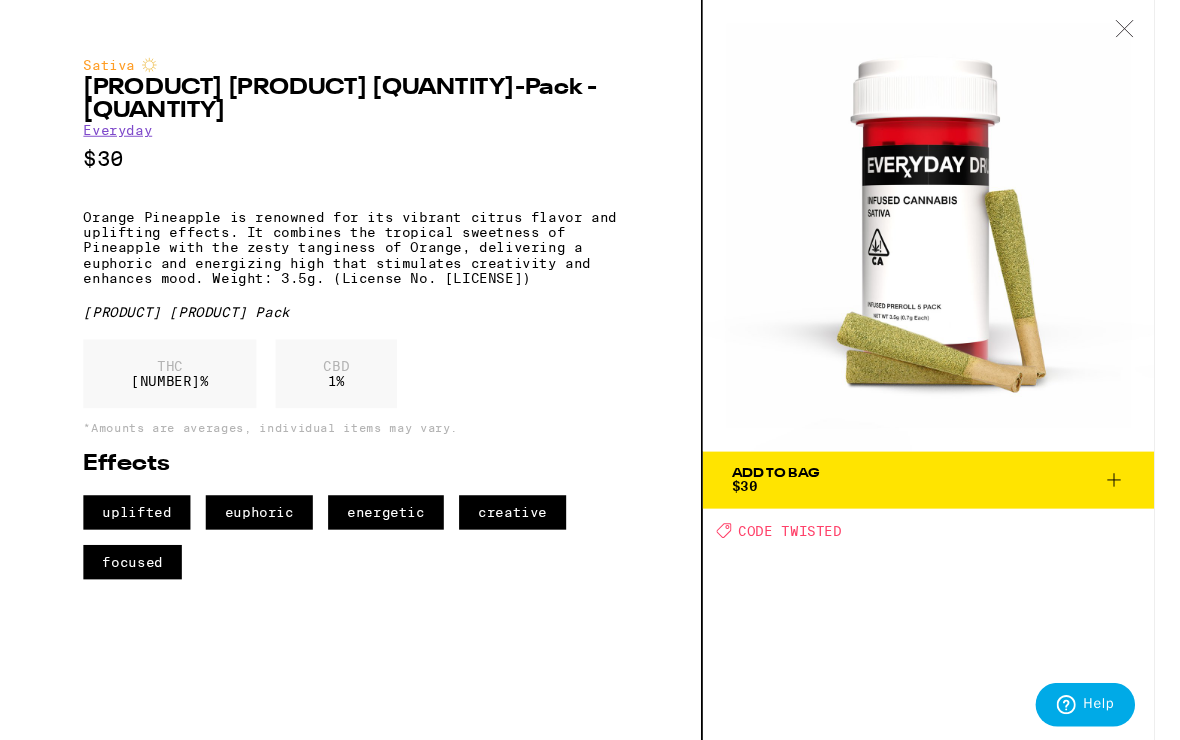 click 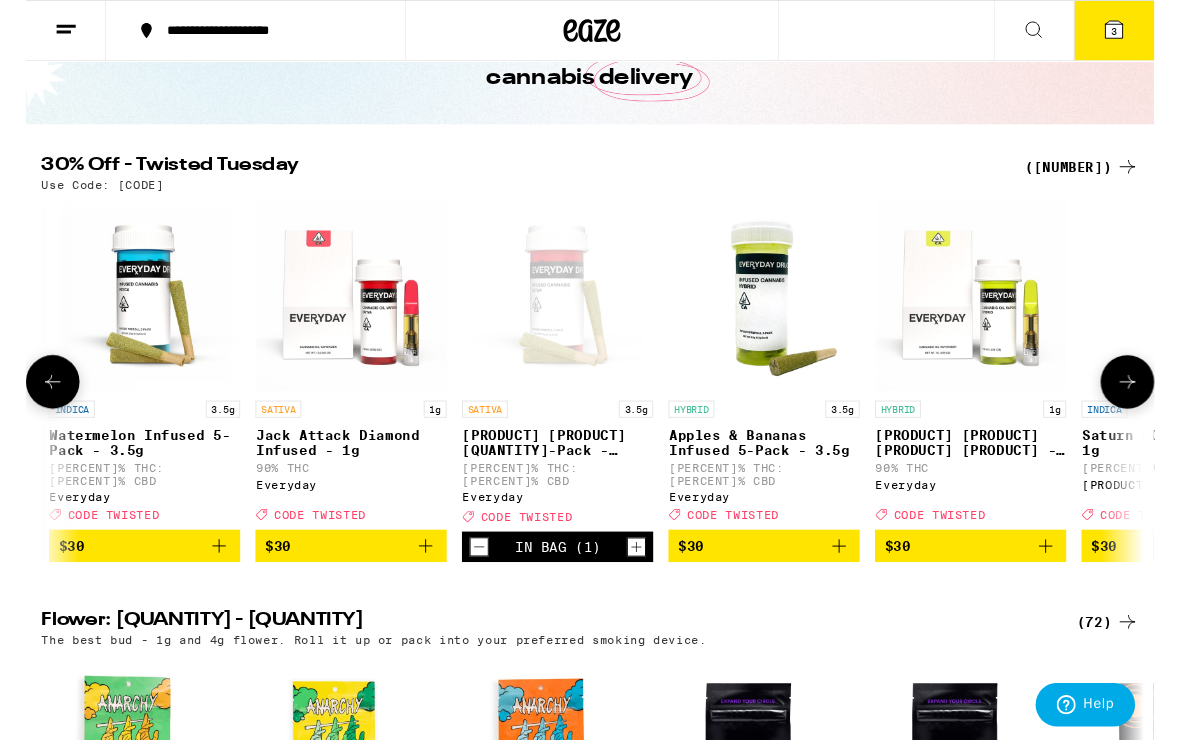 click on "Orange Pineapple Infused 5-Pack - 3.5g" at bounding box center (556, 463) 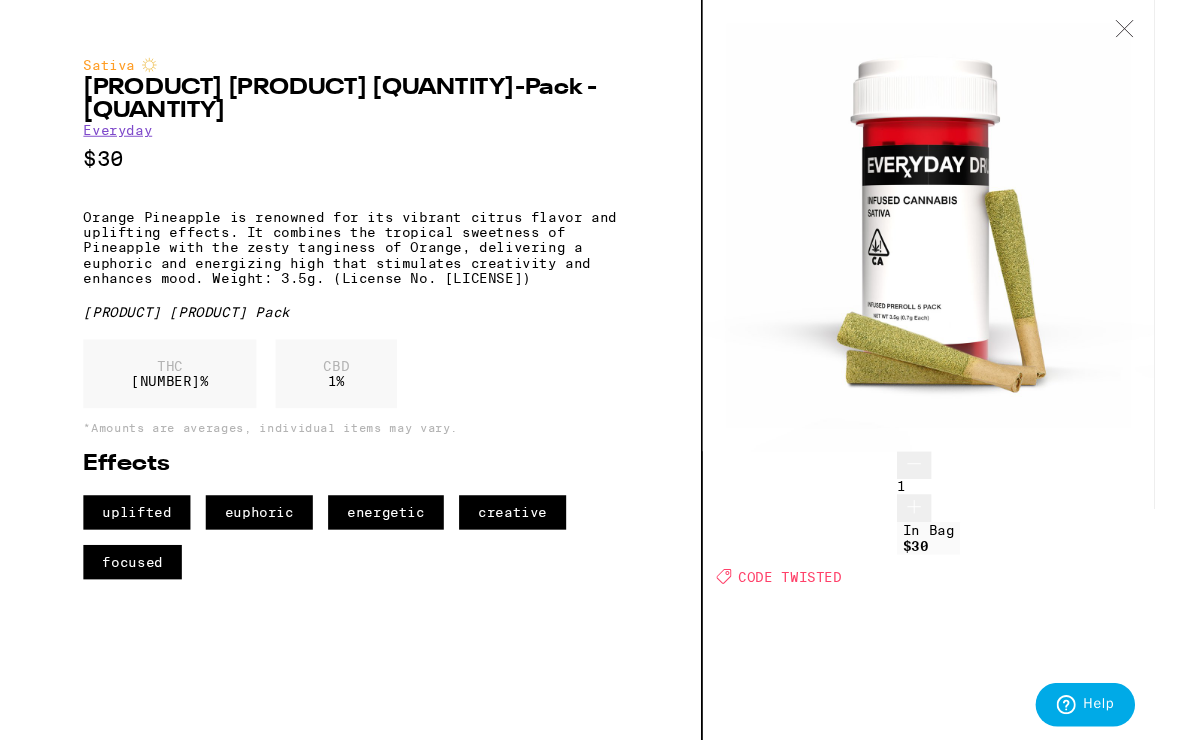 click 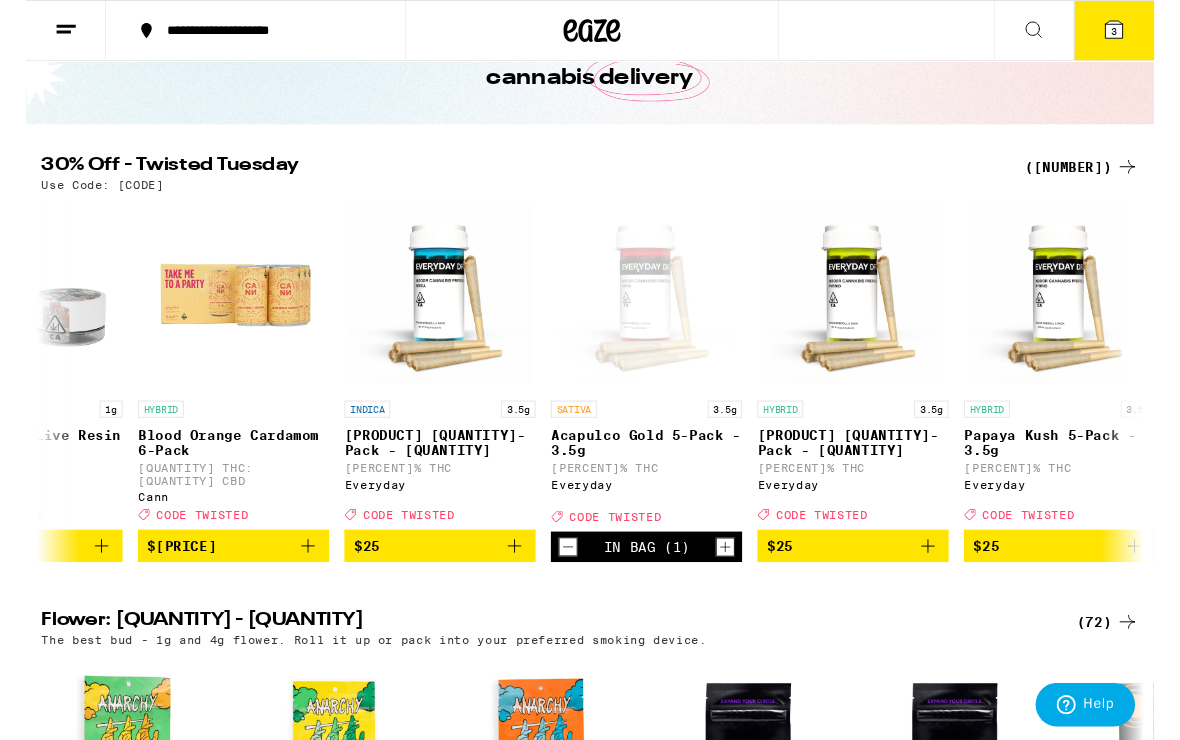 scroll, scrollTop: 0, scrollLeft: 8325, axis: horizontal 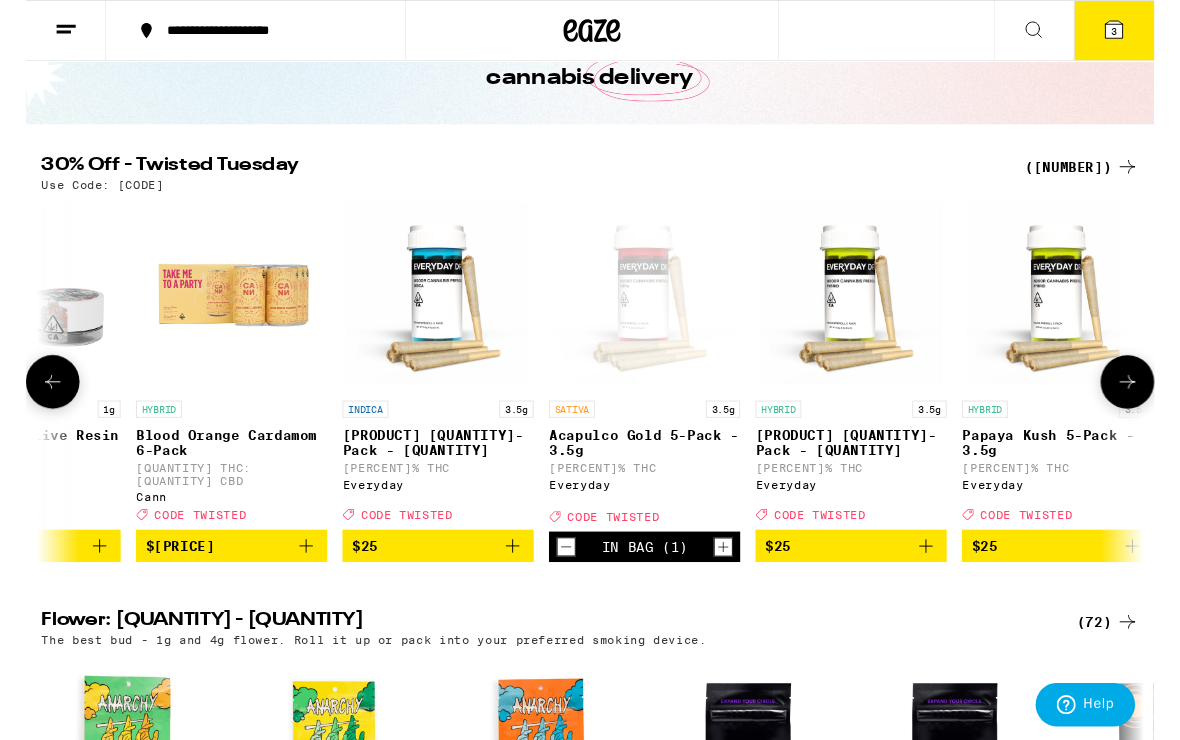 click at bounding box center [647, 309] 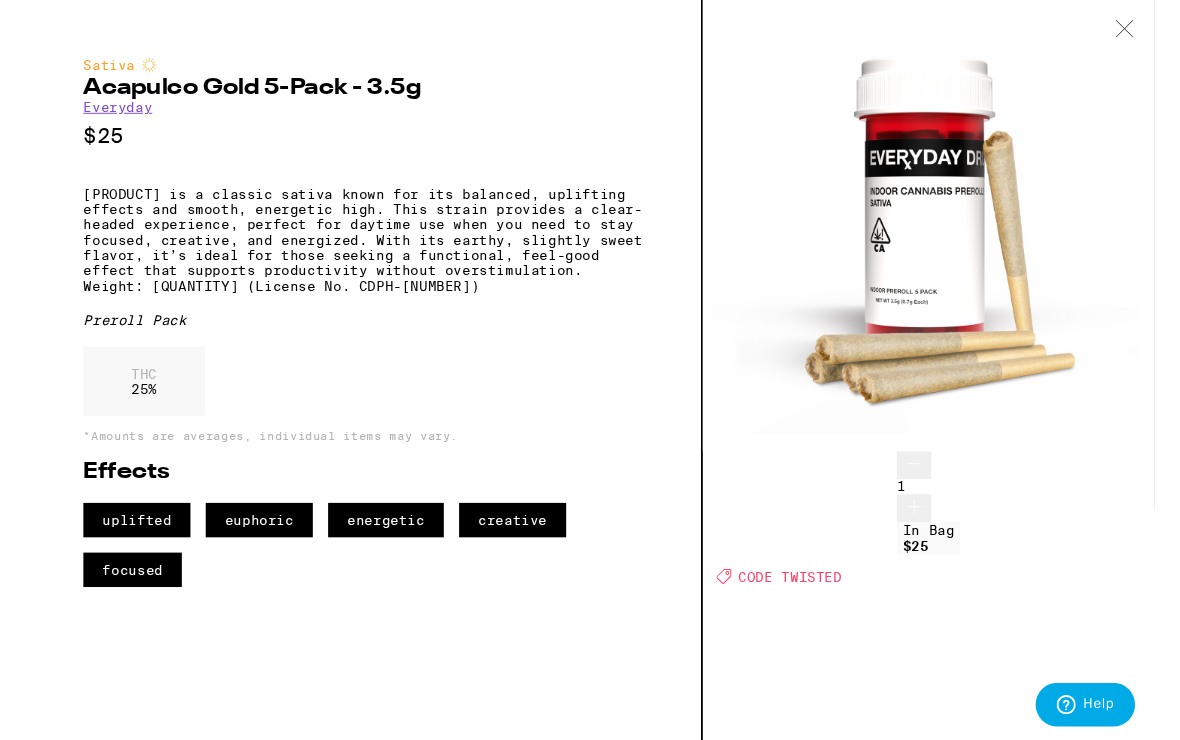 click at bounding box center (929, 531) 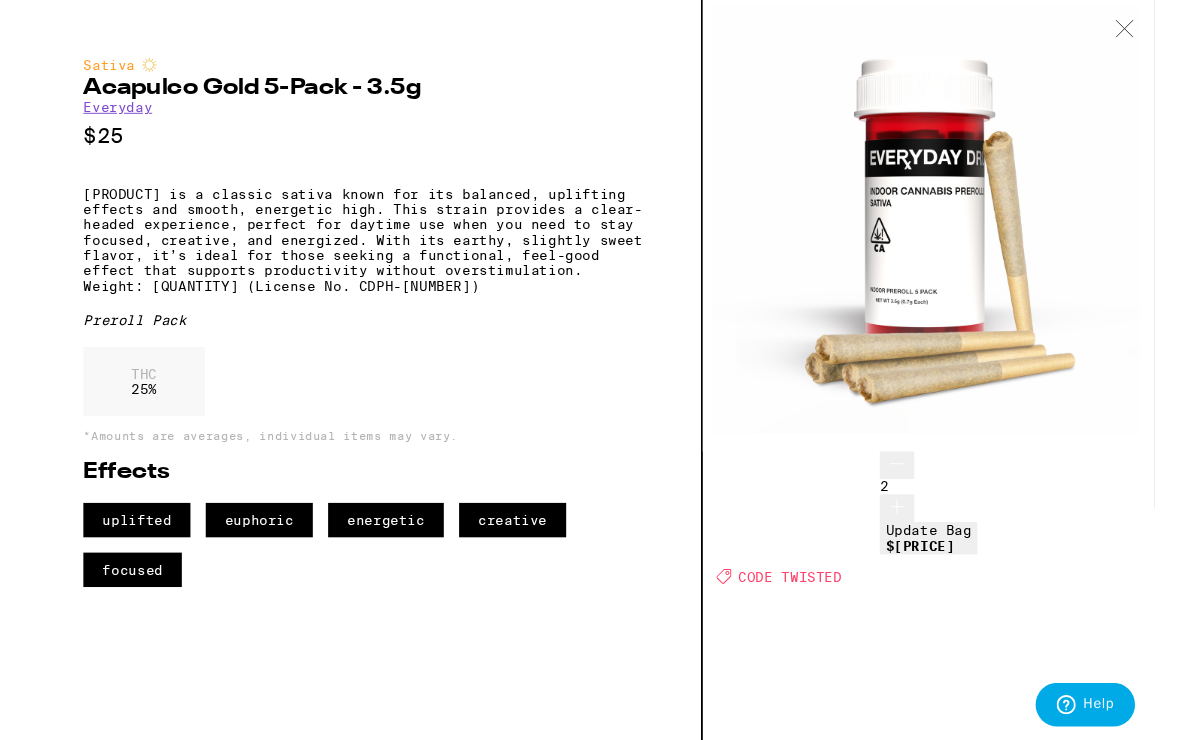 click at bounding box center (1149, 31) 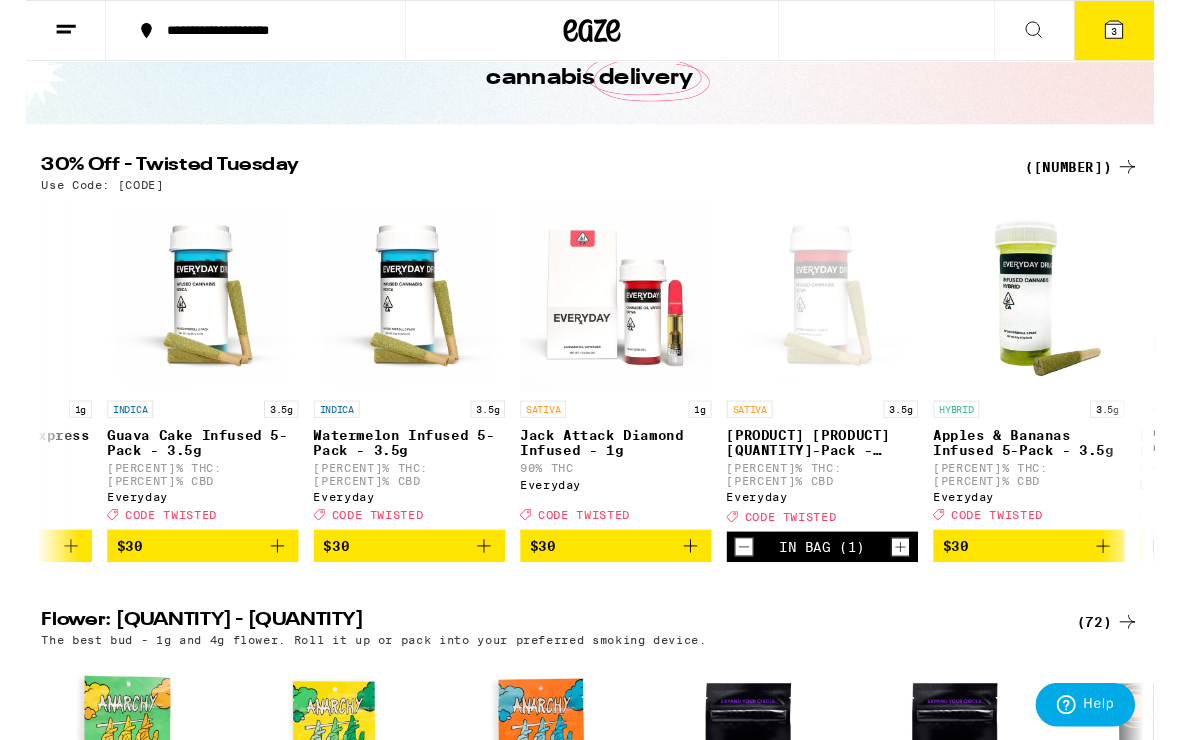 scroll, scrollTop: 0, scrollLeft: 11167, axis: horizontal 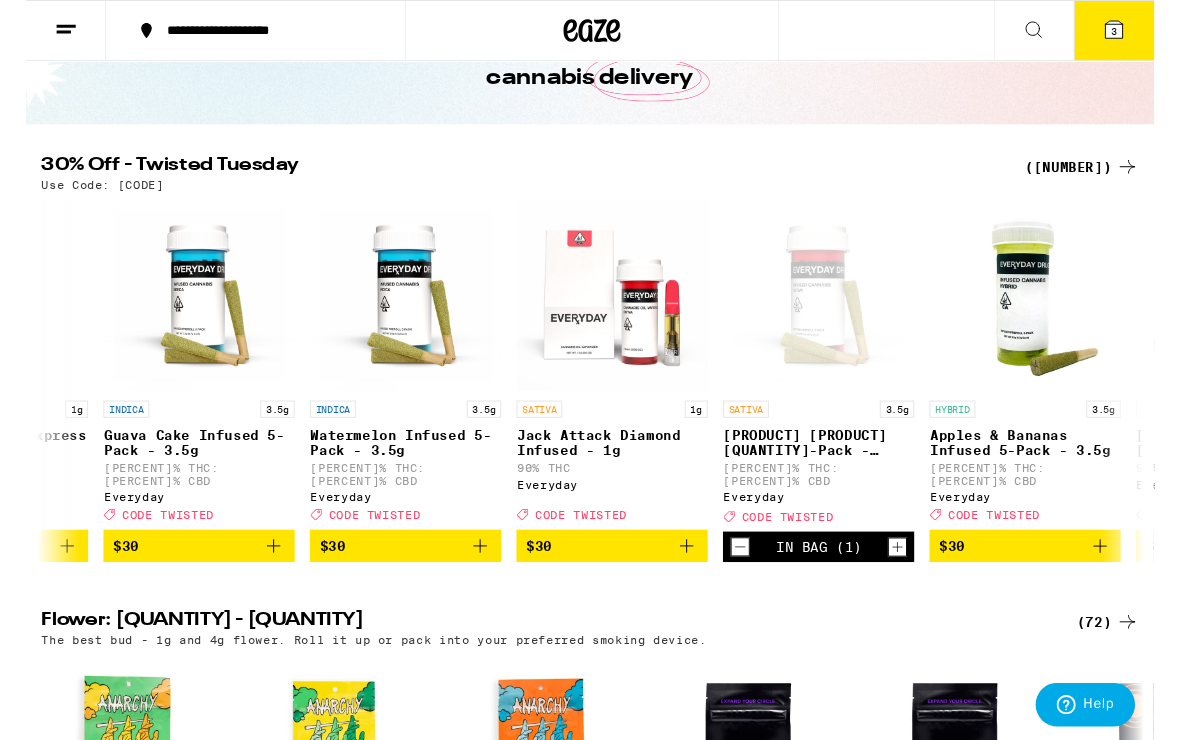 click on "3" at bounding box center [1138, 32] 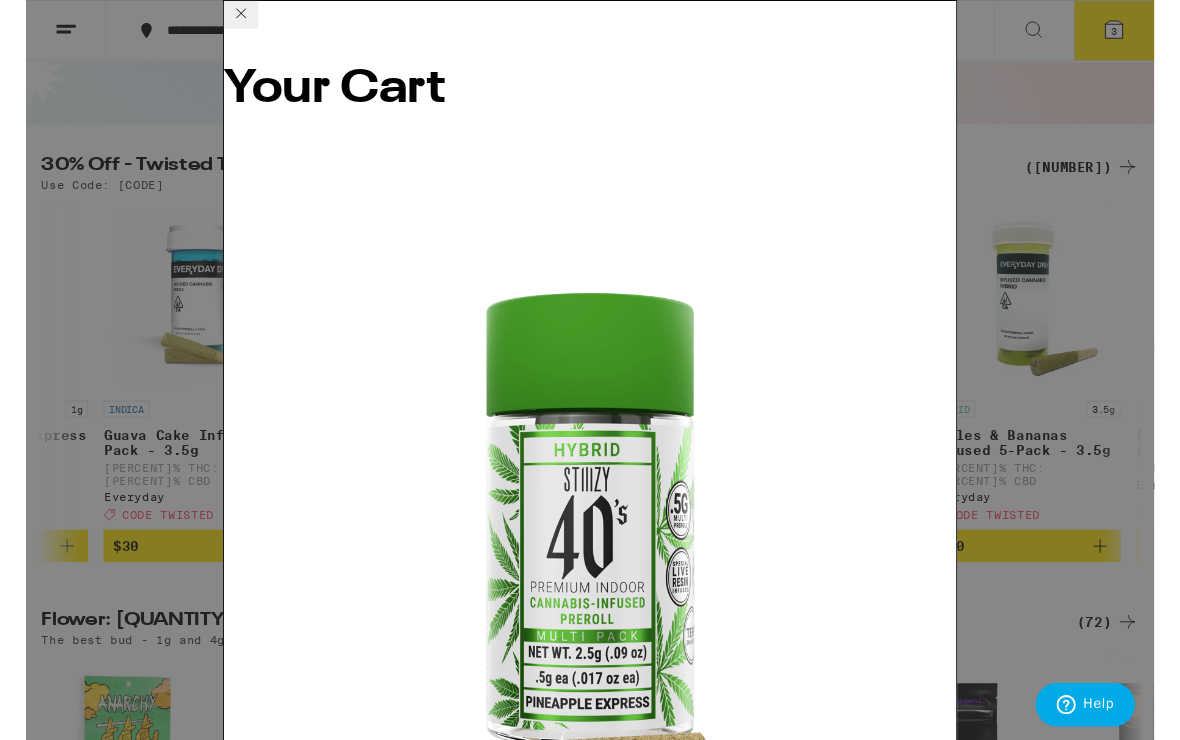 click 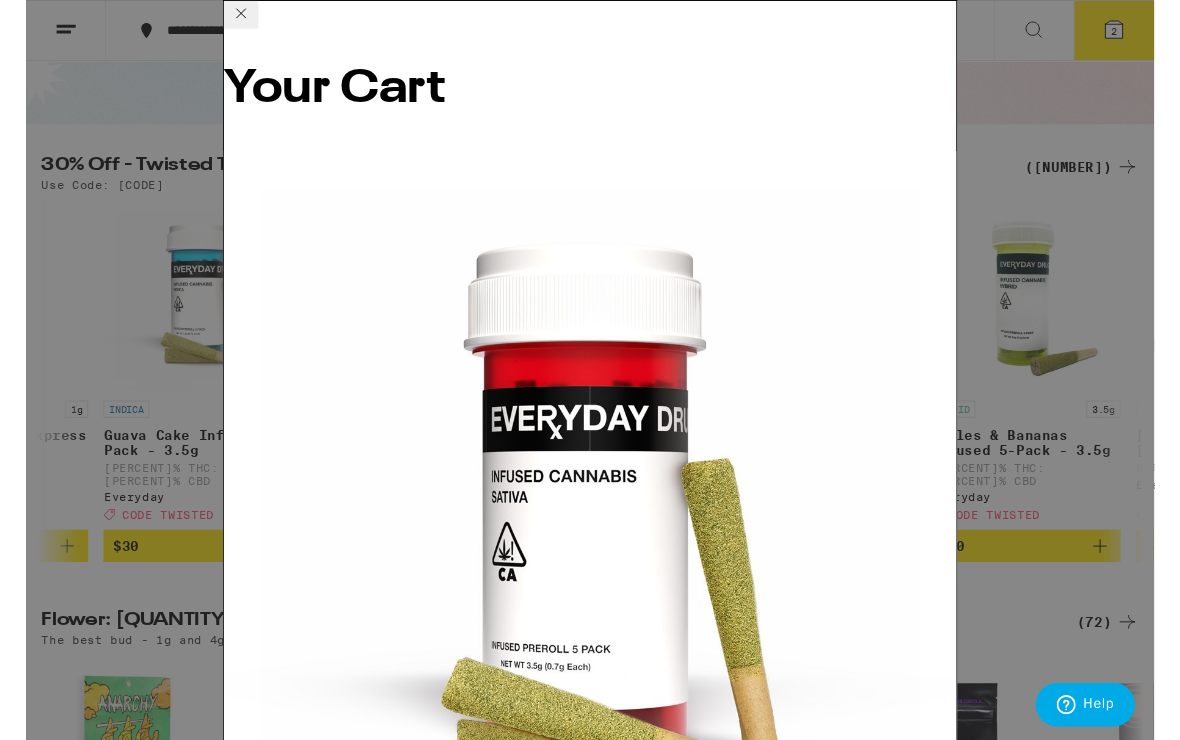 click 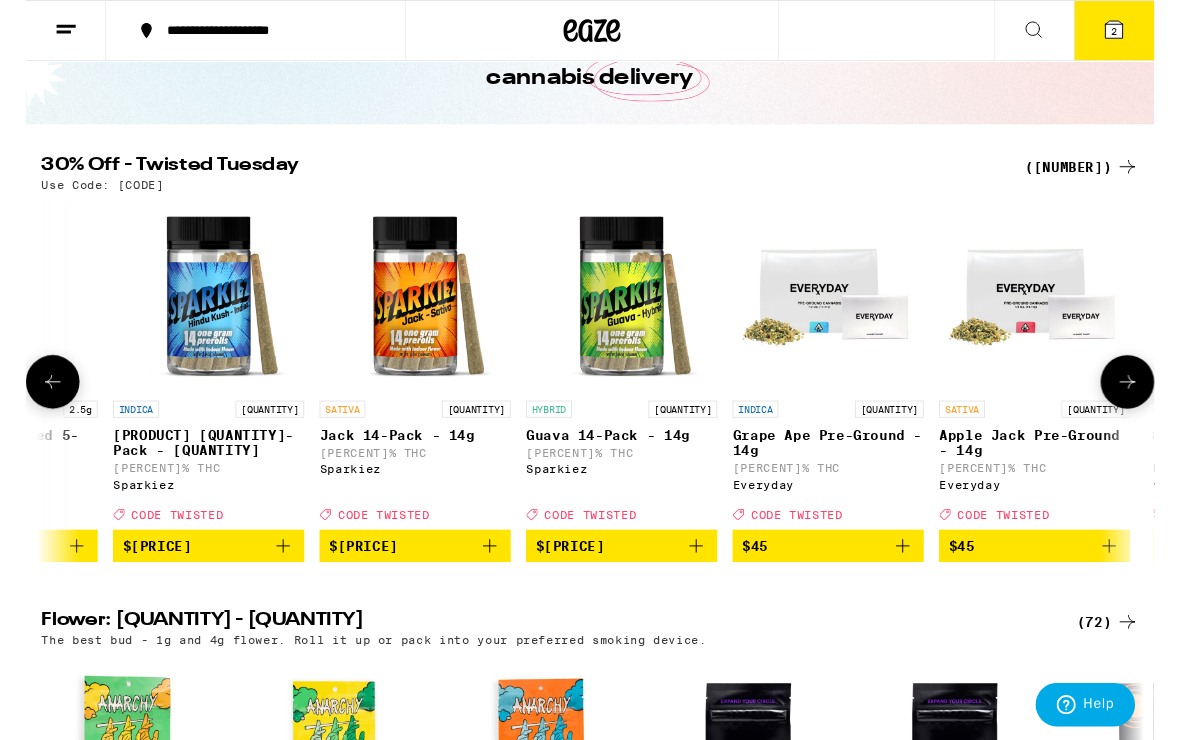 scroll, scrollTop: 0, scrollLeft: 16775, axis: horizontal 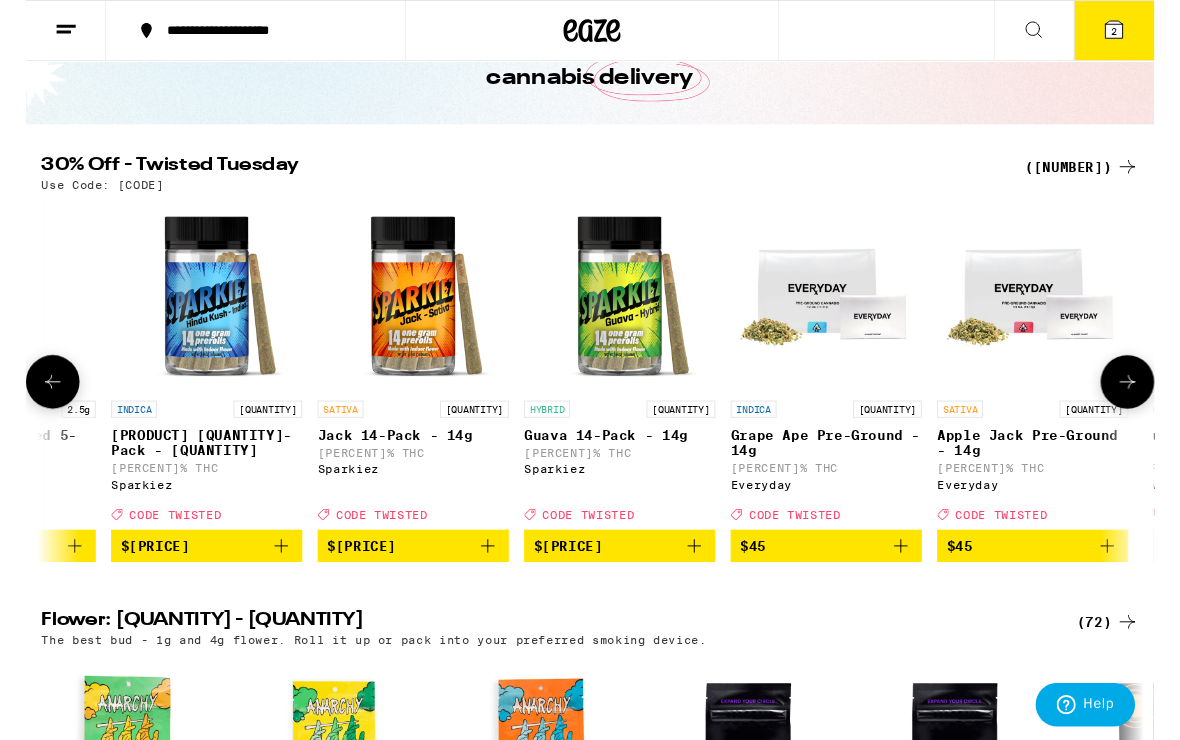 click at bounding box center (405, 309) 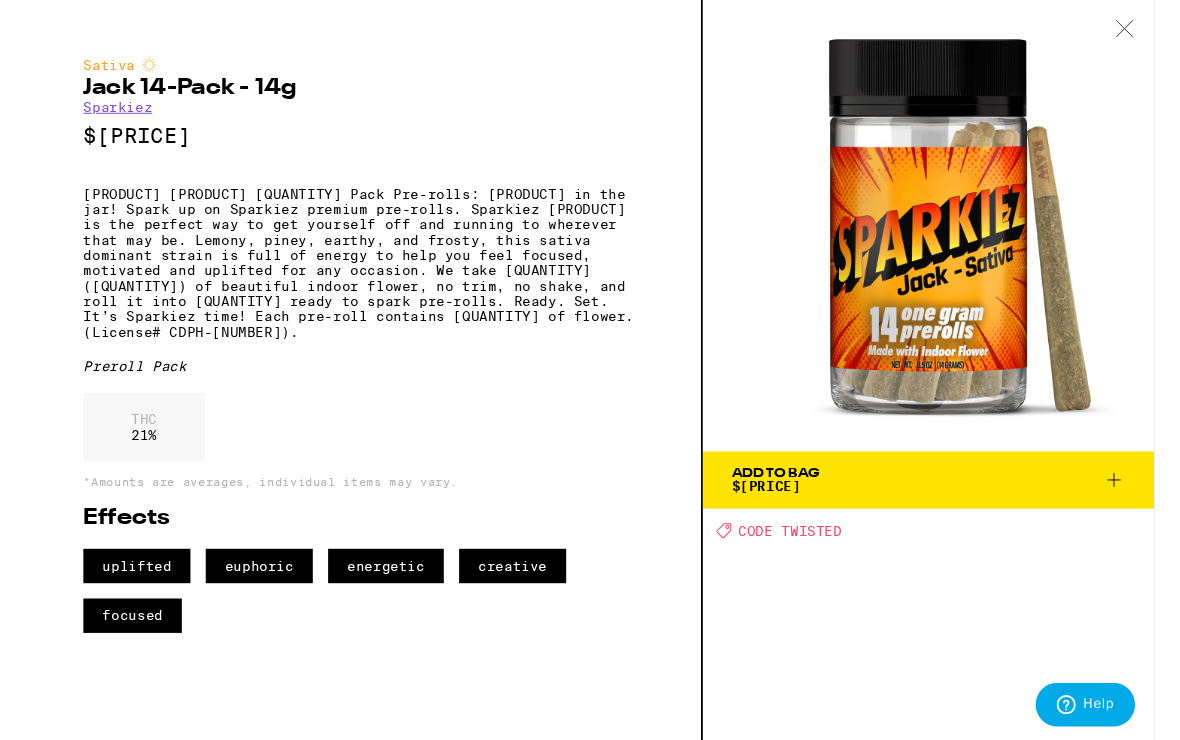 click 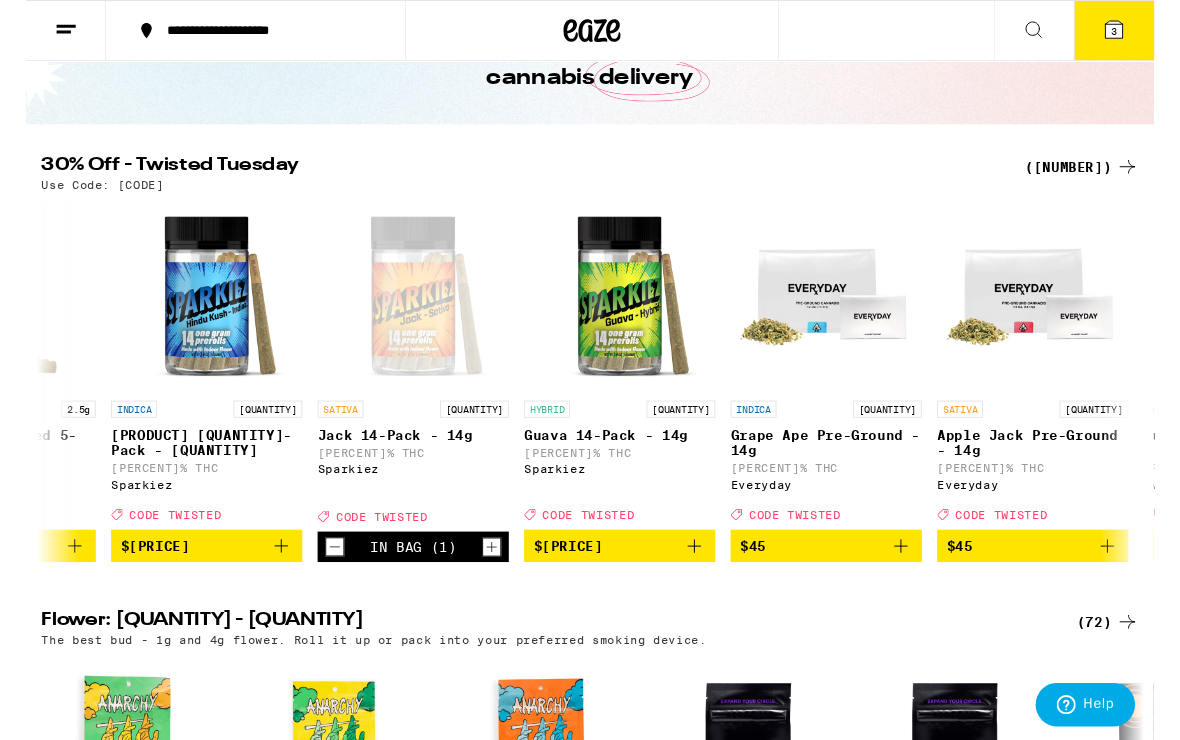 click 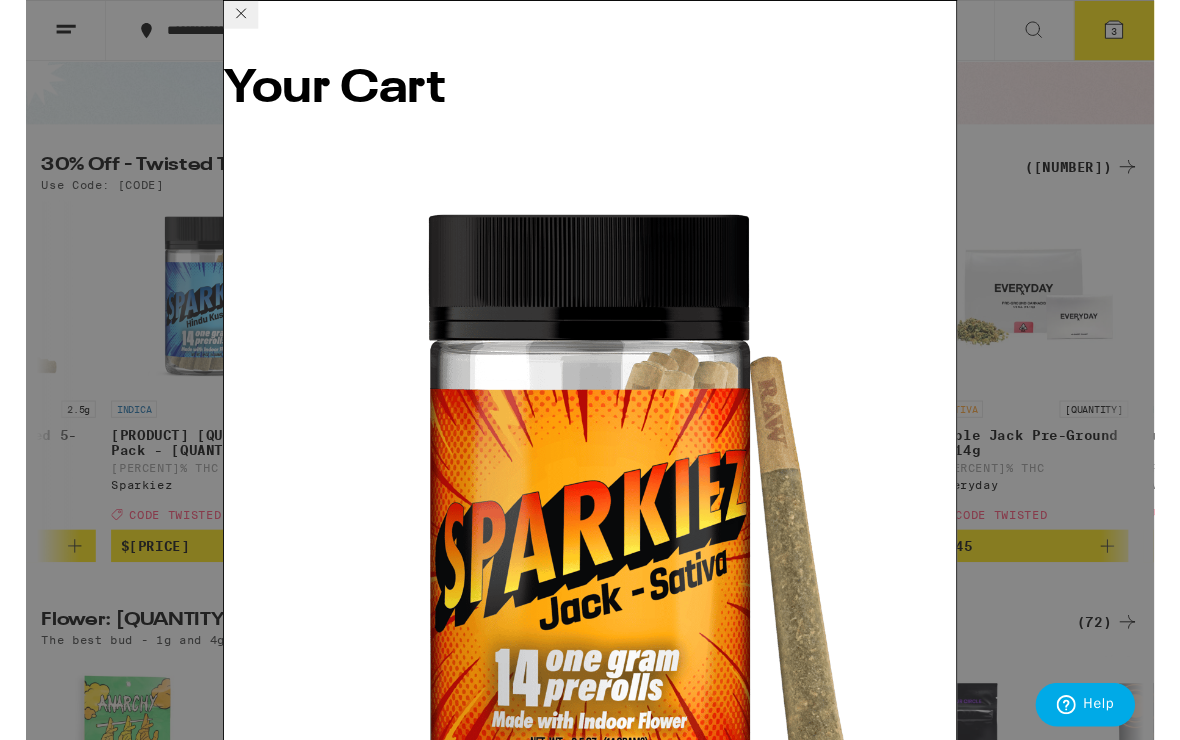 scroll, scrollTop: 0, scrollLeft: 0, axis: both 